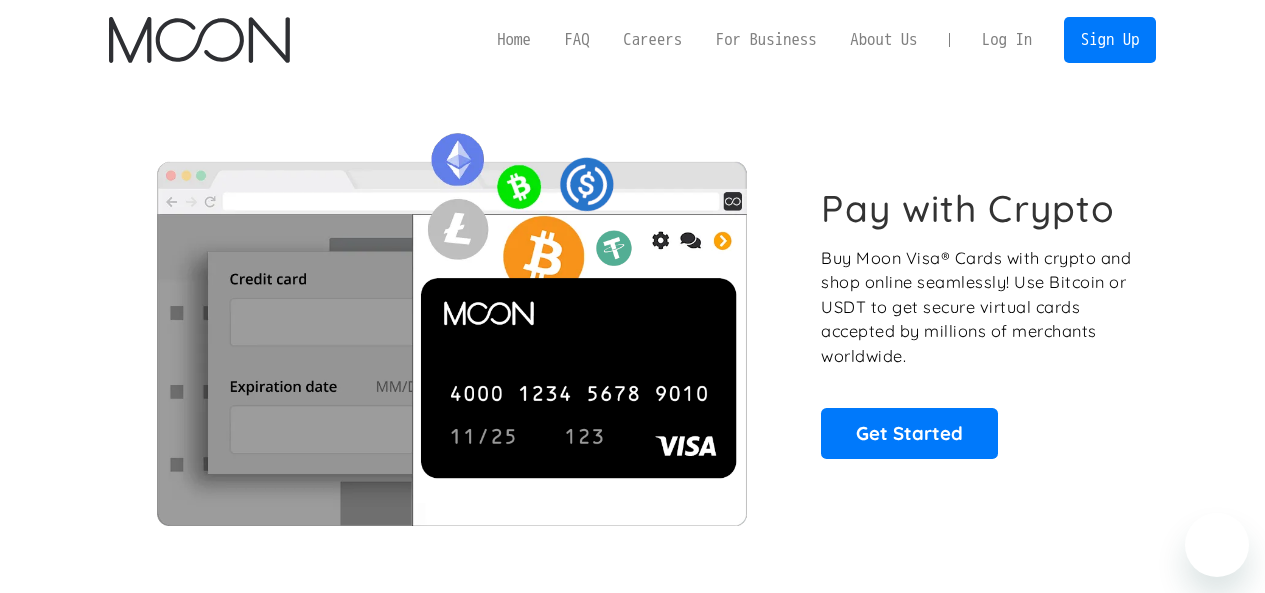 scroll, scrollTop: 0, scrollLeft: 0, axis: both 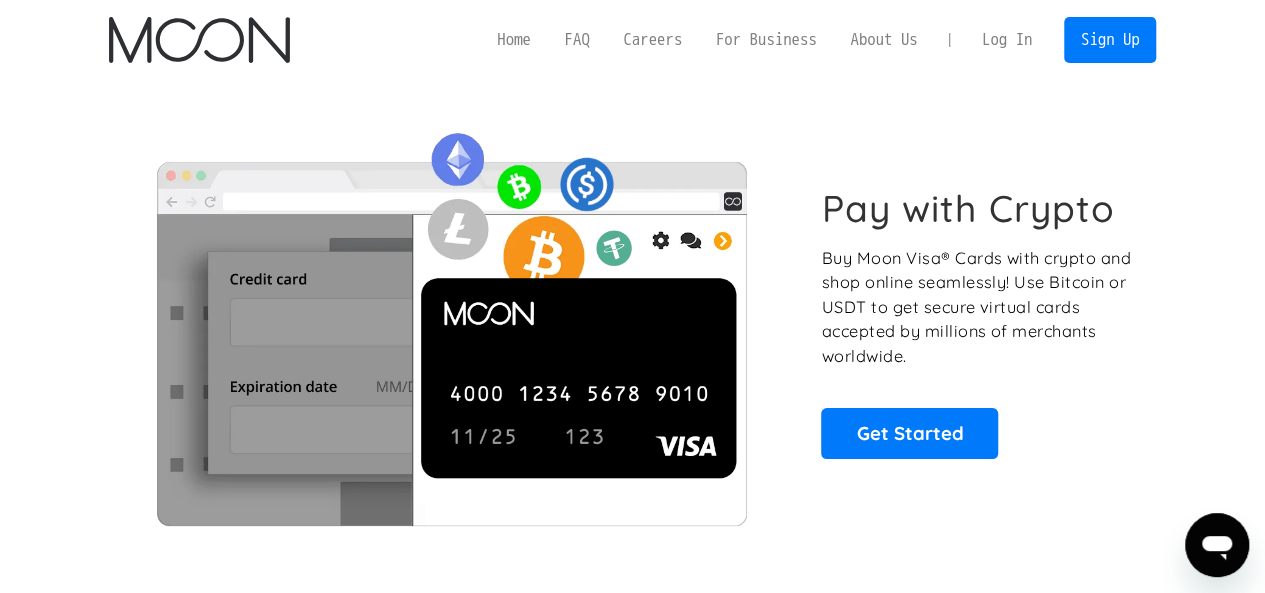 click on "Log In" at bounding box center (1007, 40) 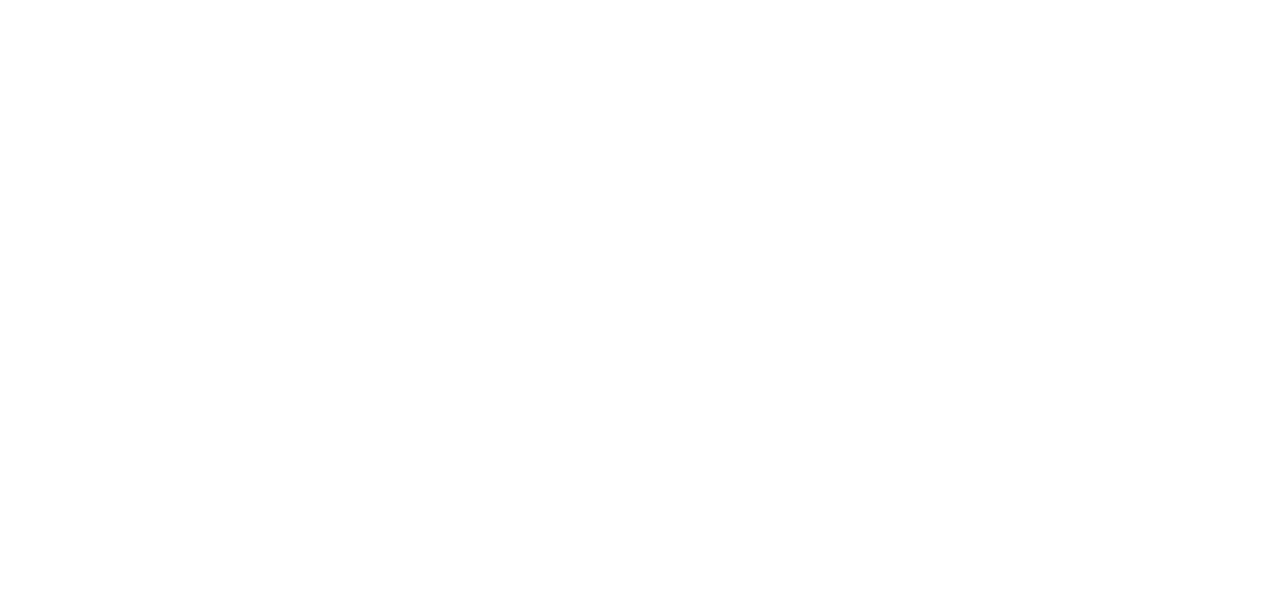 scroll, scrollTop: 0, scrollLeft: 0, axis: both 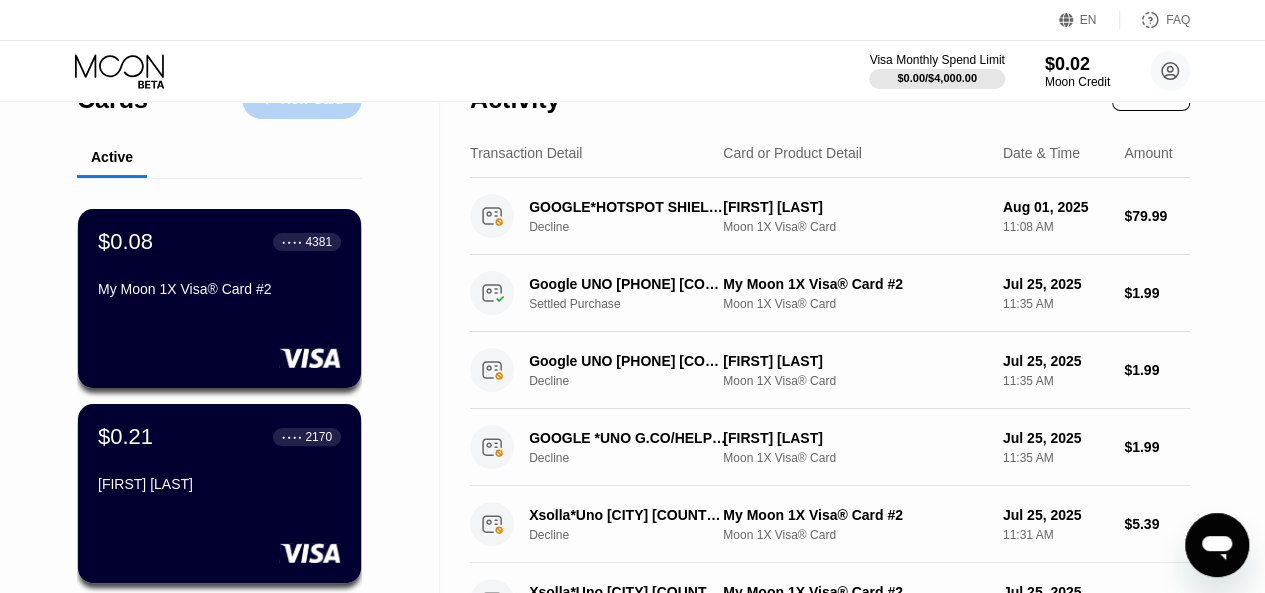 click on "New Card" at bounding box center [302, 99] 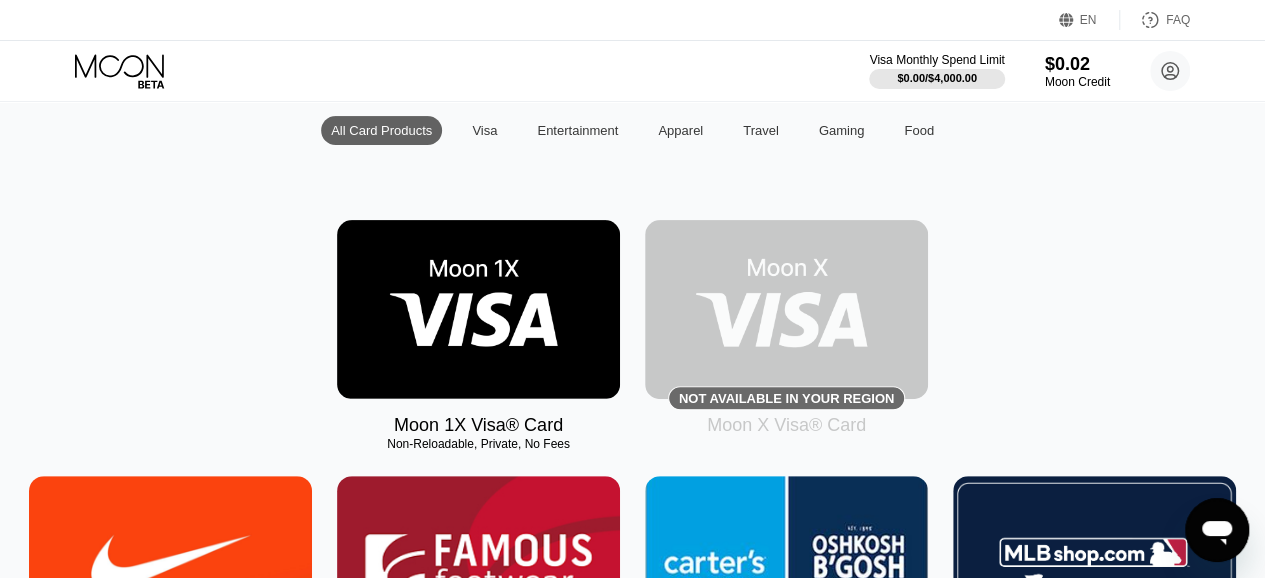 scroll, scrollTop: 400, scrollLeft: 0, axis: vertical 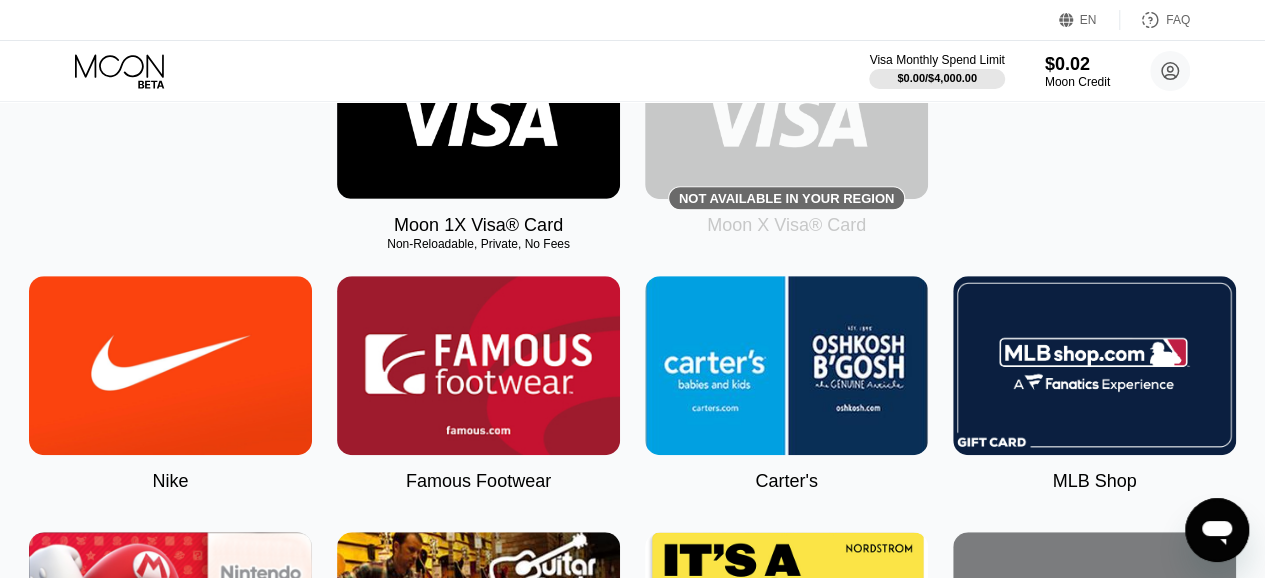 click at bounding box center (478, 109) 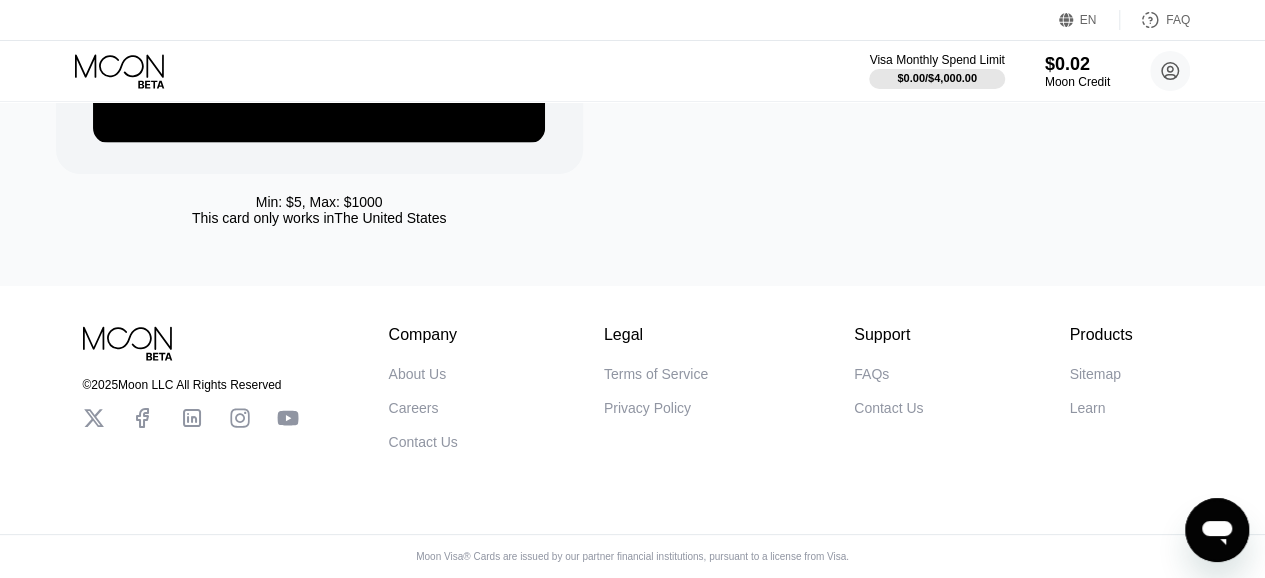 scroll, scrollTop: 0, scrollLeft: 0, axis: both 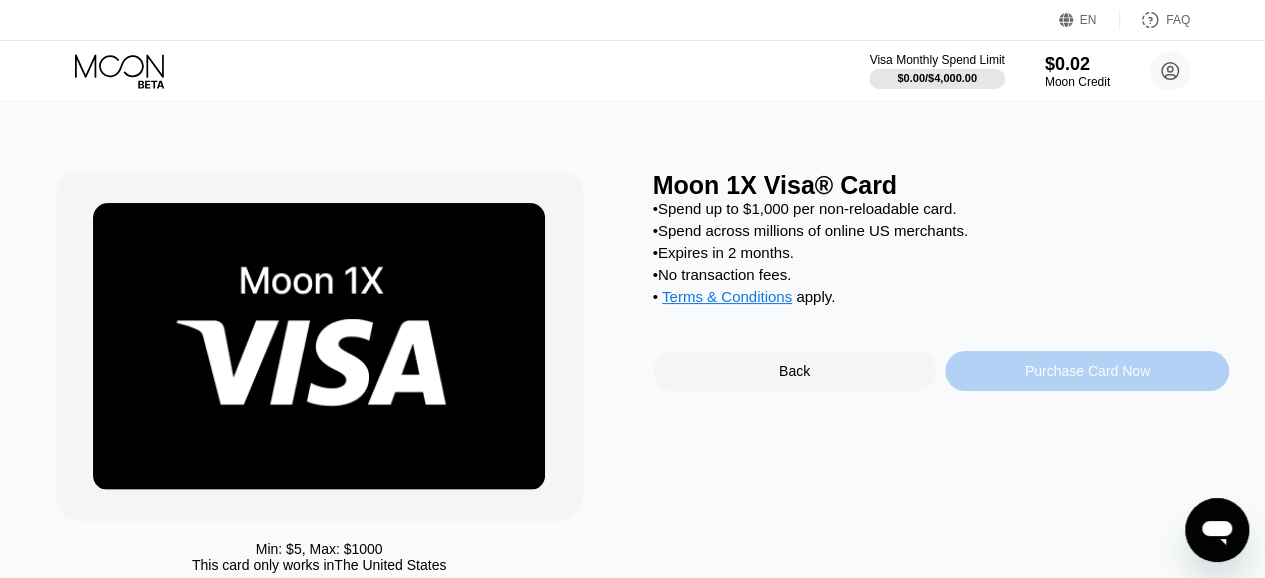 click on "Purchase Card Now" at bounding box center [1087, 371] 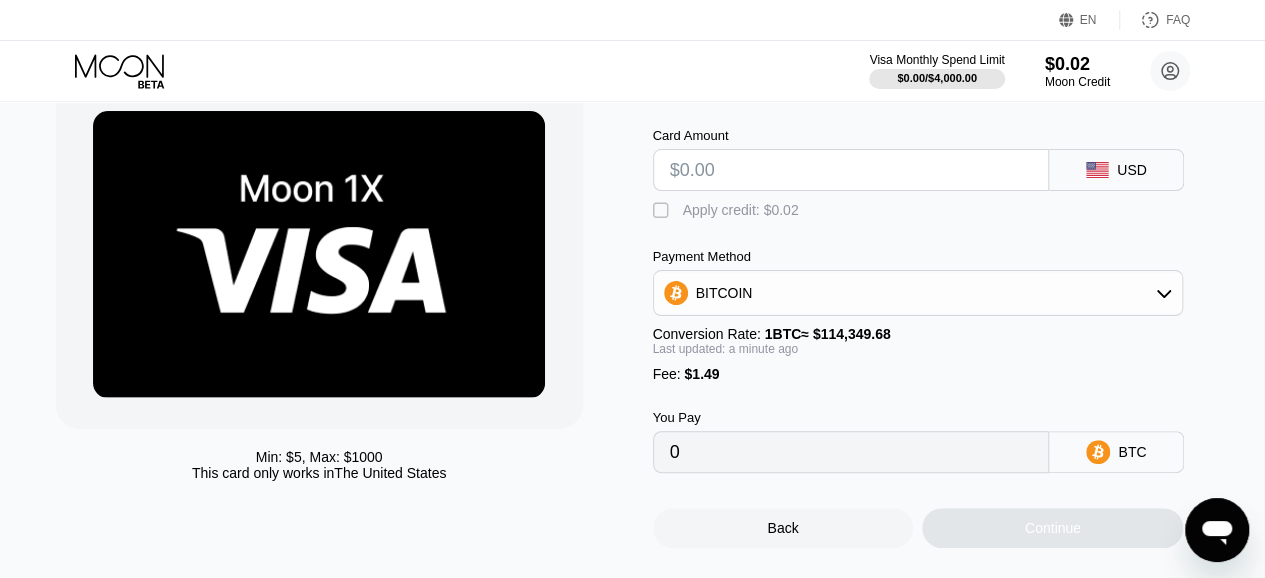 scroll, scrollTop: 94, scrollLeft: 0, axis: vertical 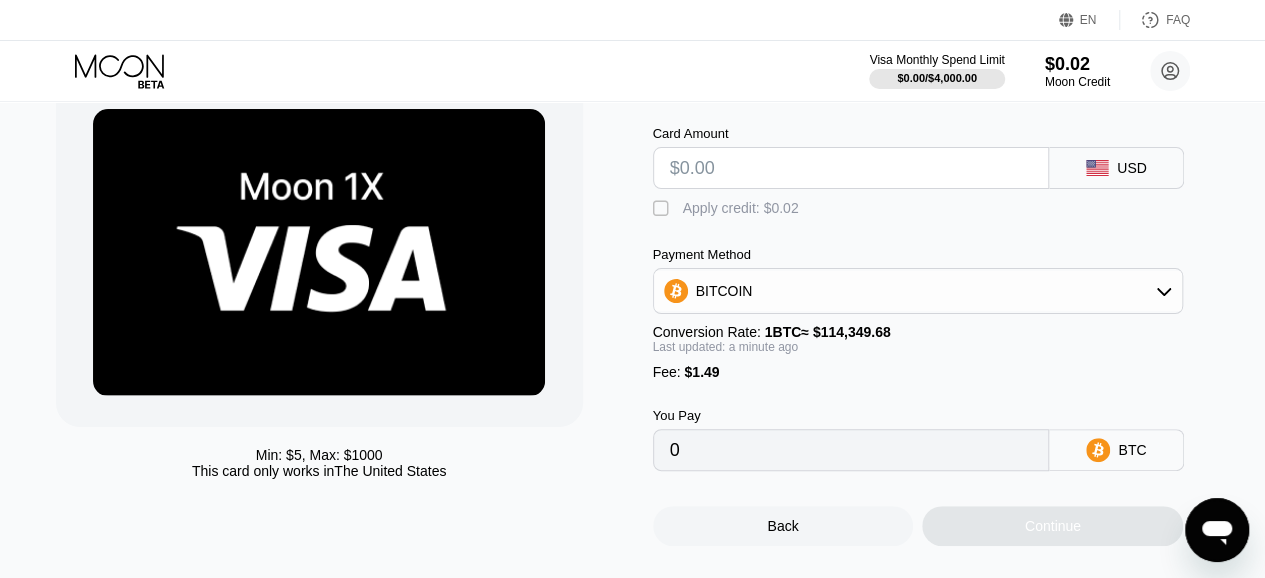 click at bounding box center (851, 168) 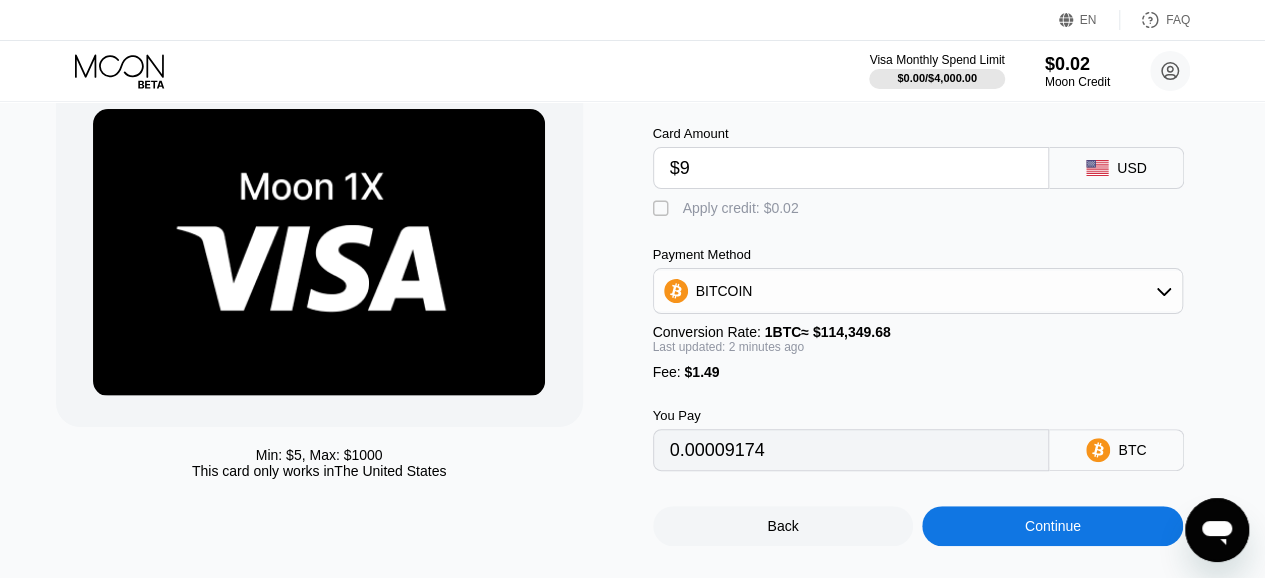 type on "0.00009174" 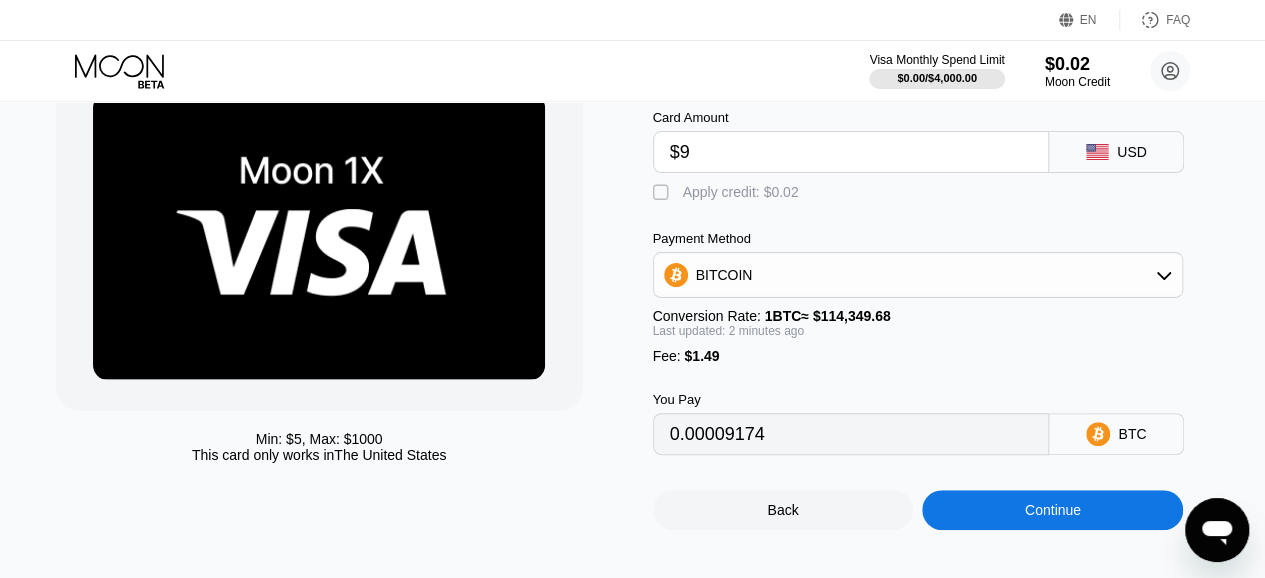 scroll, scrollTop: 136, scrollLeft: 0, axis: vertical 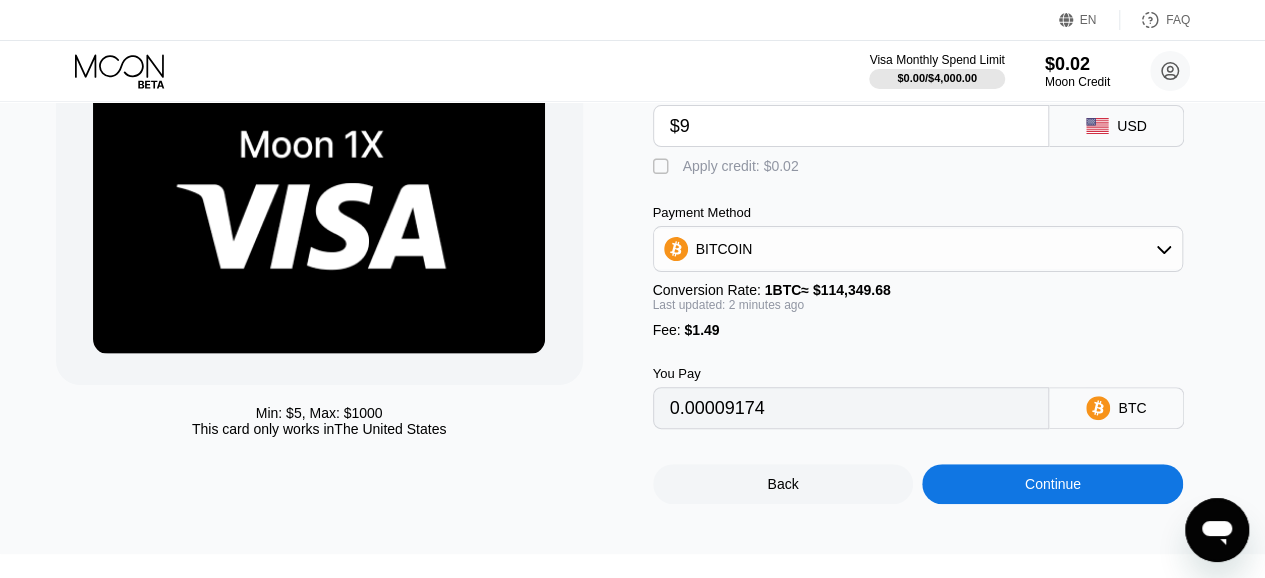 type on "$9" 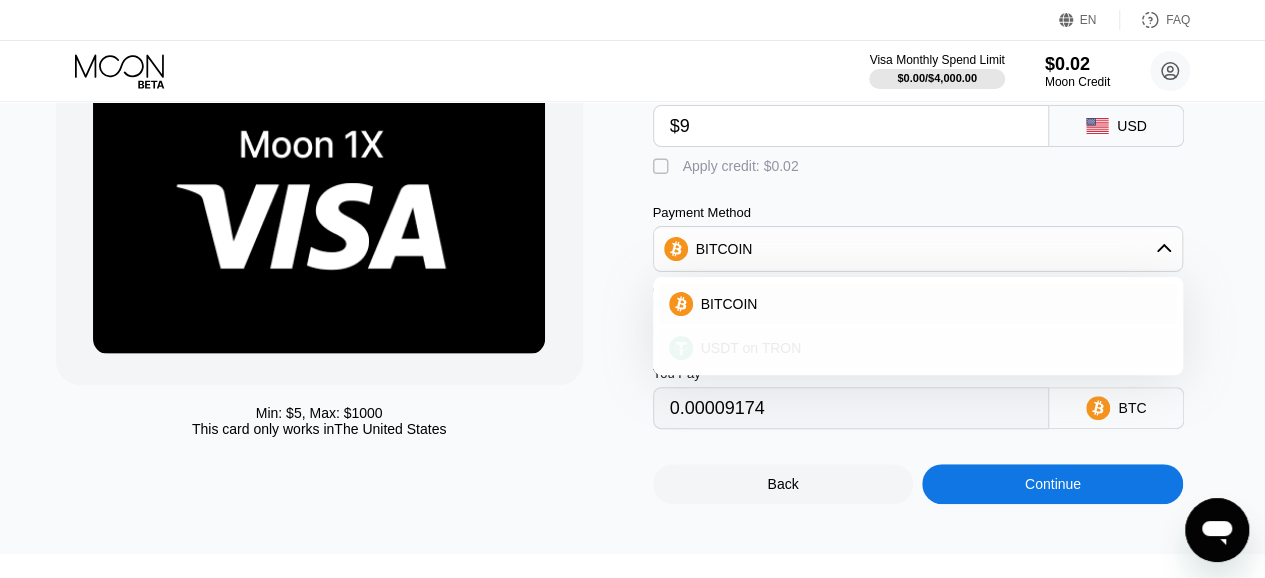 click on "USDT on TRON" at bounding box center [751, 348] 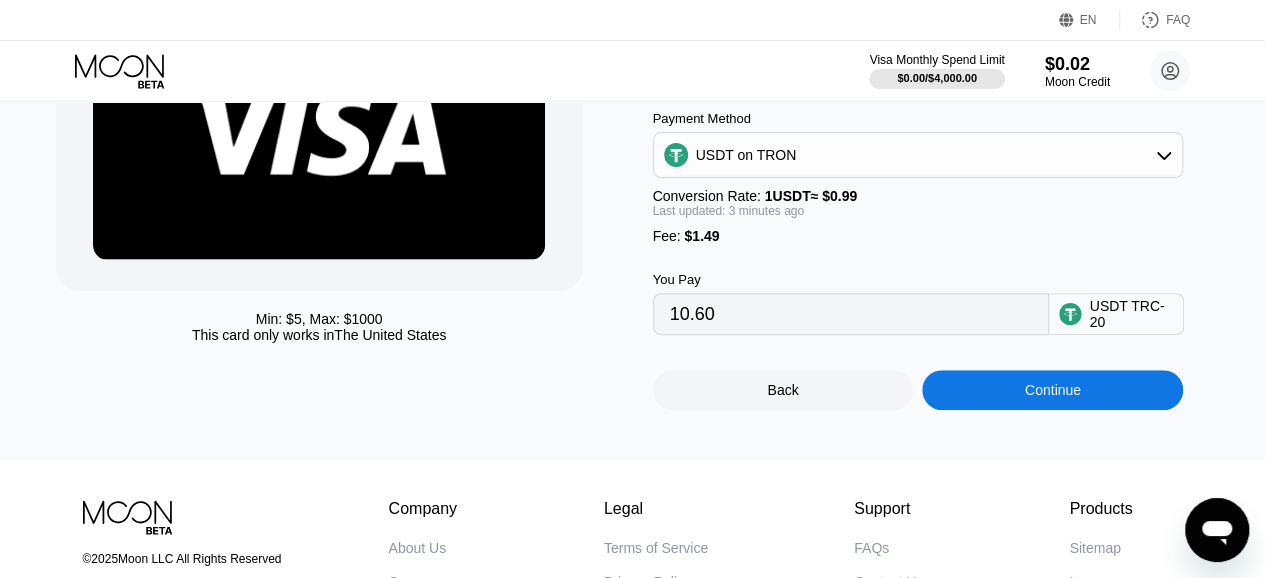 scroll, scrollTop: 231, scrollLeft: 0, axis: vertical 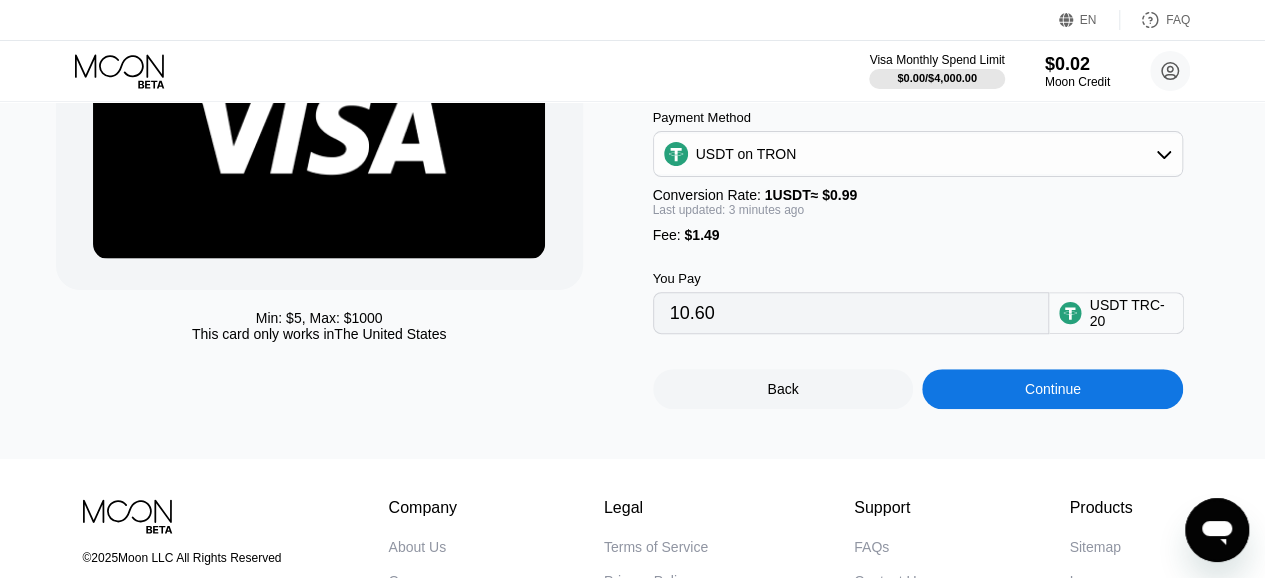 click on "Continue" at bounding box center [1053, 389] 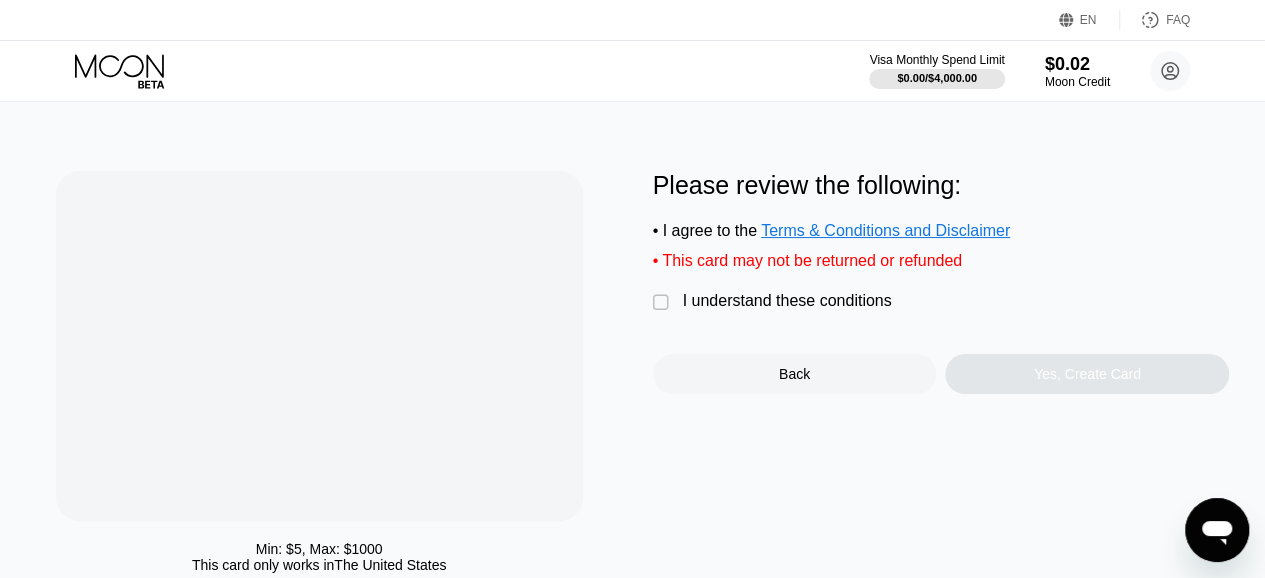scroll, scrollTop: 0, scrollLeft: 0, axis: both 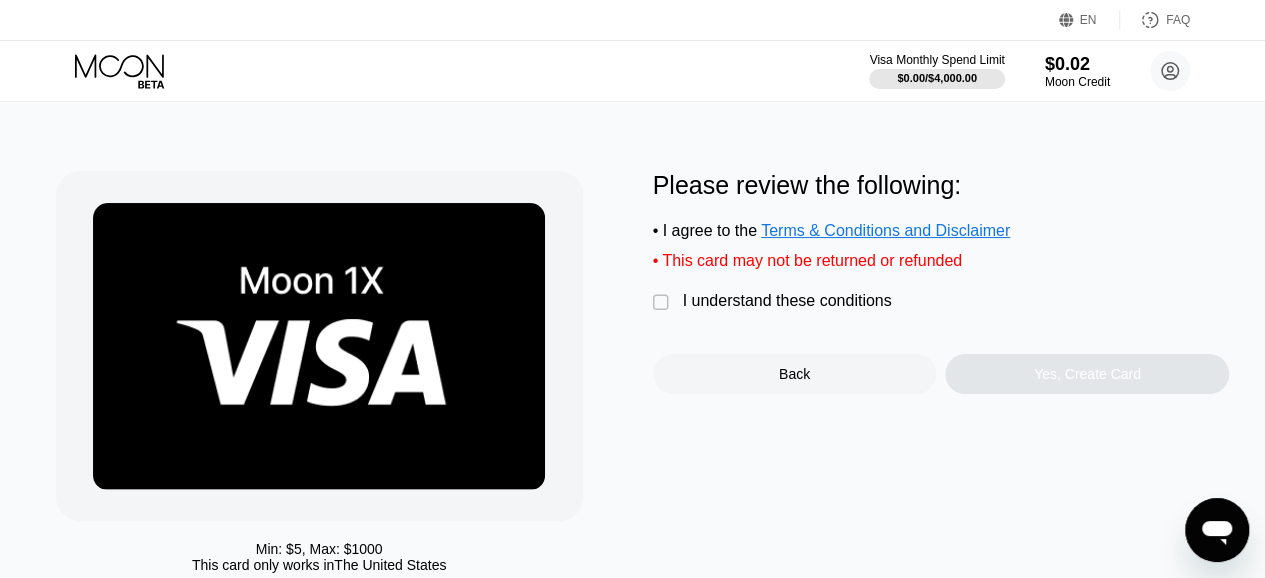 click on "" at bounding box center (663, 303) 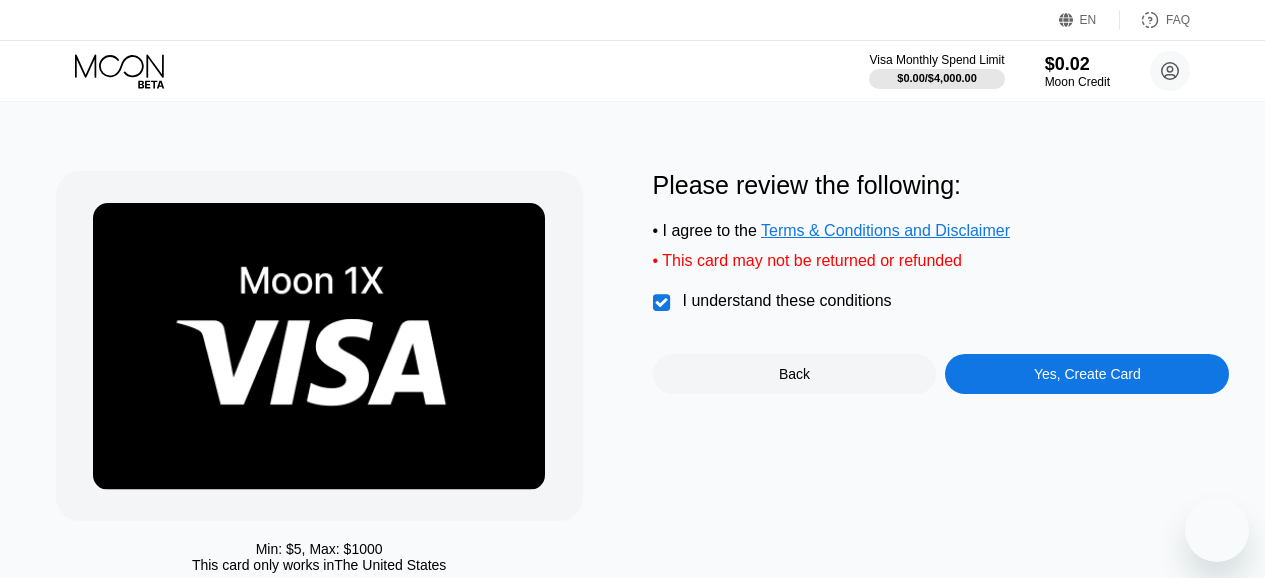 scroll, scrollTop: 0, scrollLeft: 0, axis: both 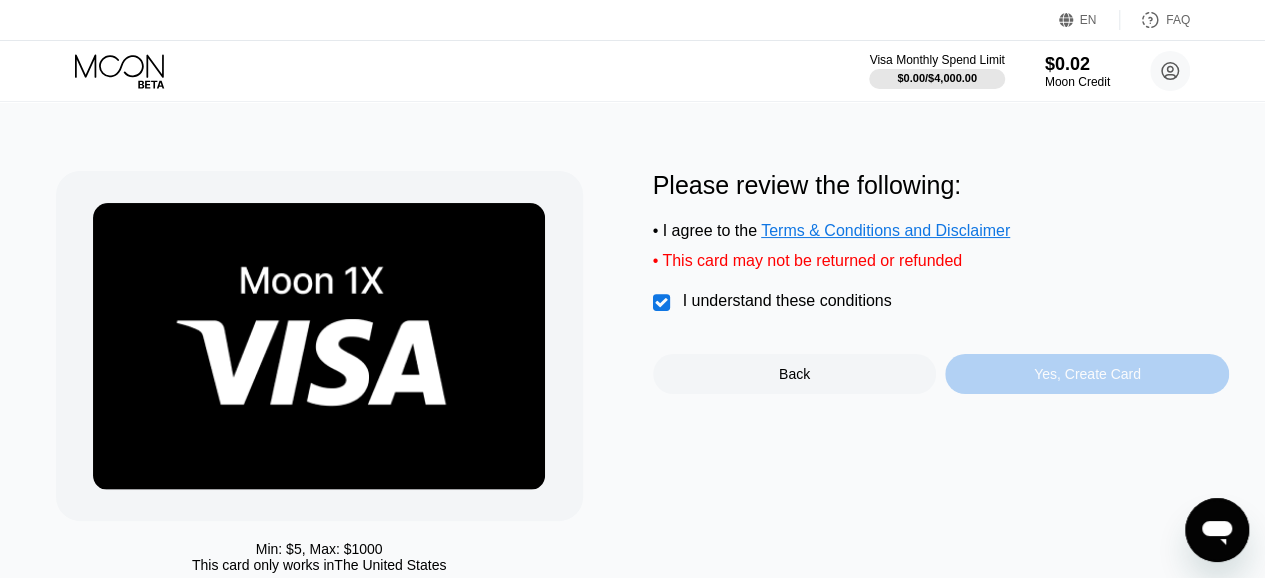 click on "Yes, Create Card" at bounding box center [1087, 374] 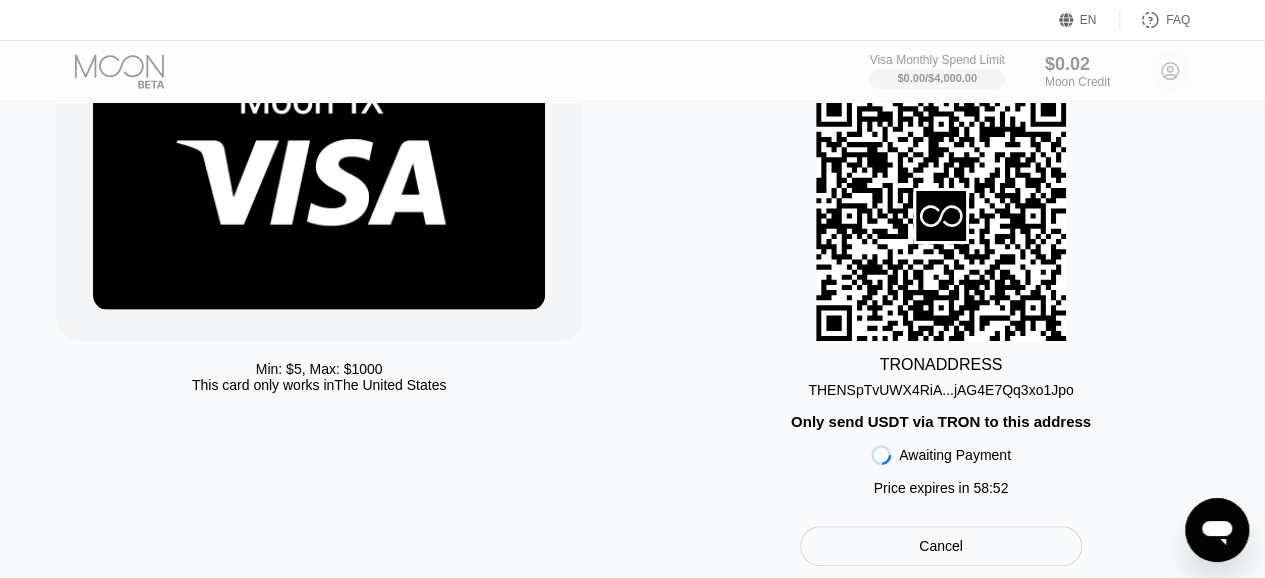 scroll, scrollTop: 188, scrollLeft: 0, axis: vertical 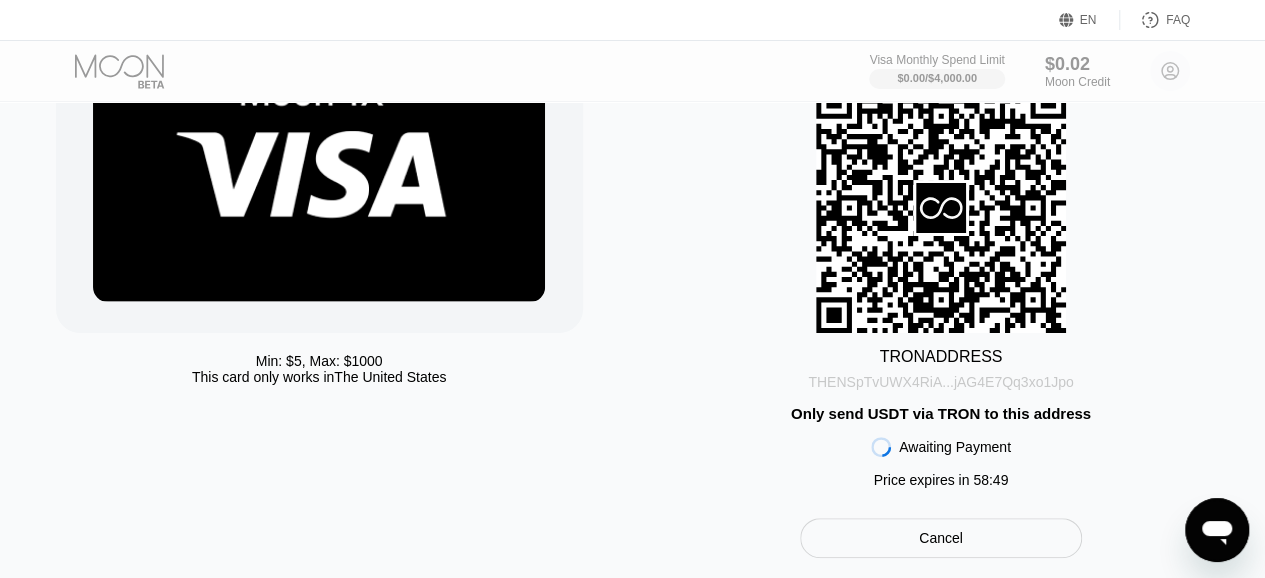 click on "THENSpTvUWX4RiA...jAG4E7Qq3xo1Jpo" at bounding box center [940, 382] 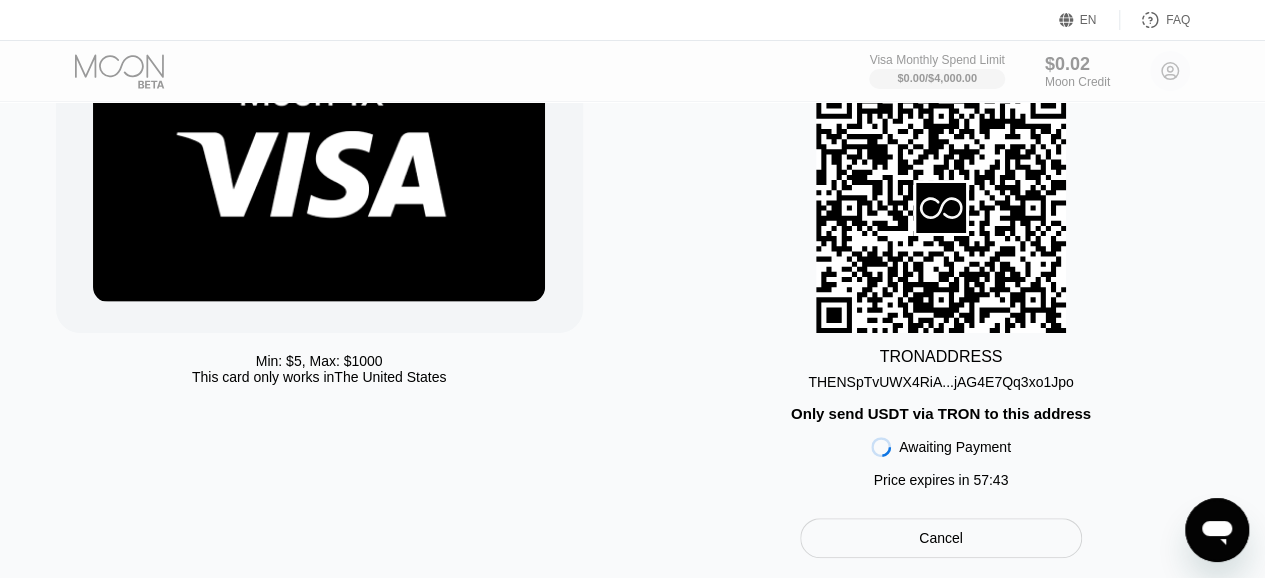 scroll, scrollTop: 188, scrollLeft: 0, axis: vertical 